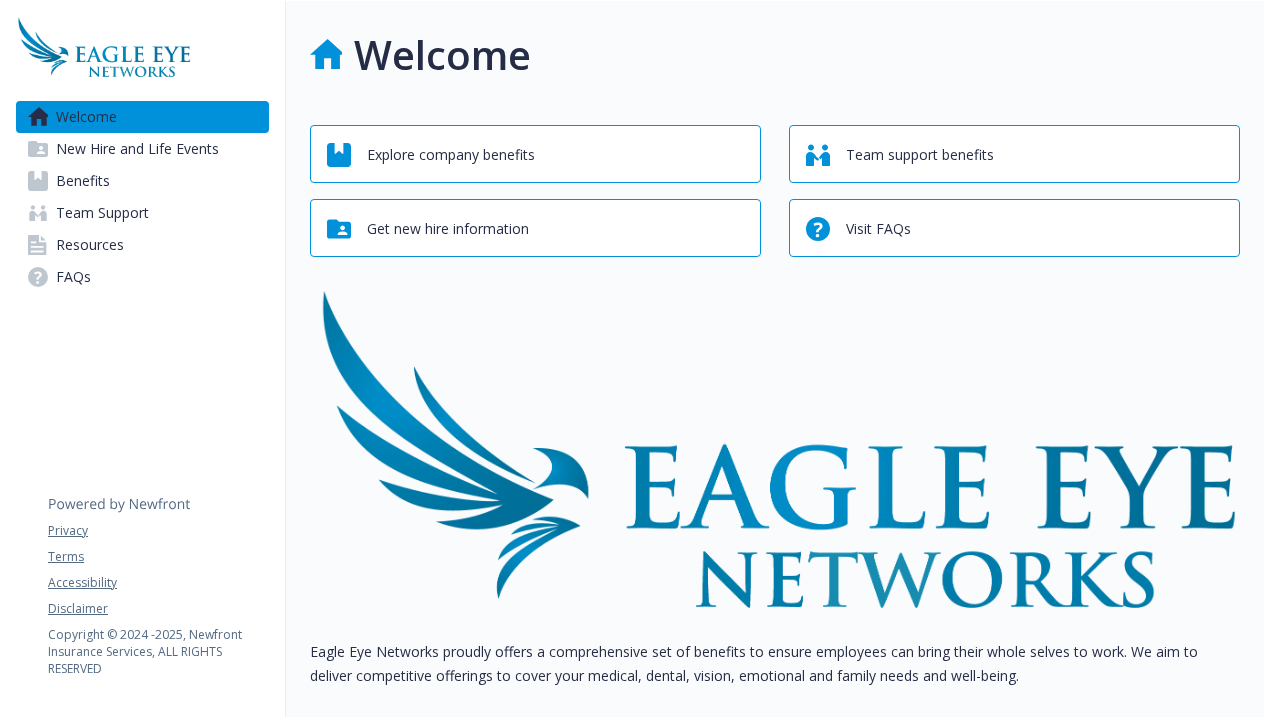 scroll, scrollTop: 0, scrollLeft: 0, axis: both 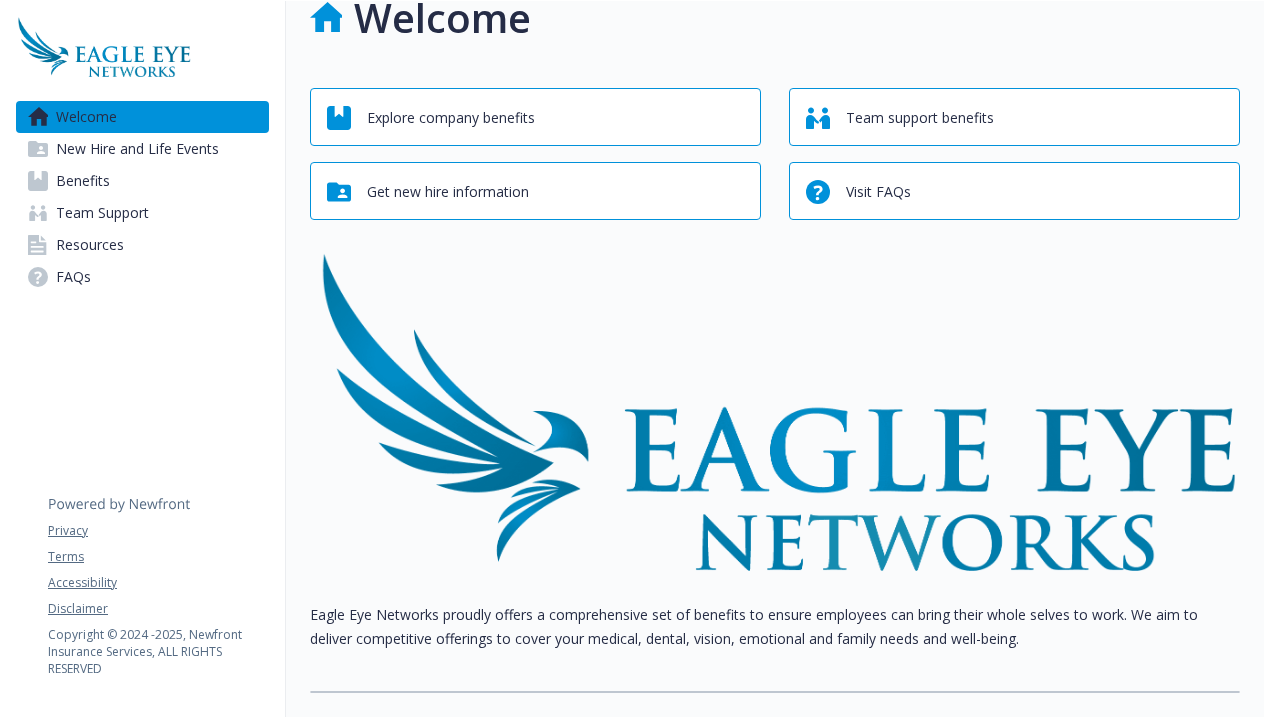 click on "Explore company benefits" at bounding box center (538, 118) 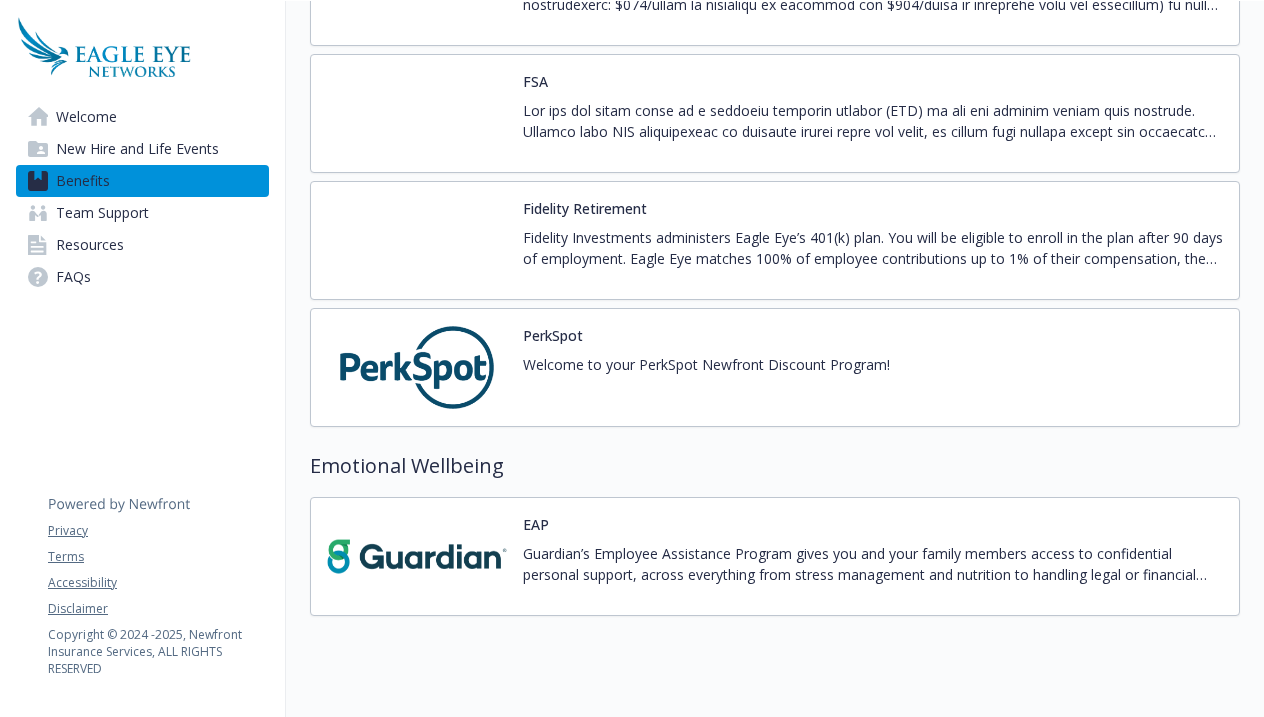 scroll, scrollTop: 1978, scrollLeft: 0, axis: vertical 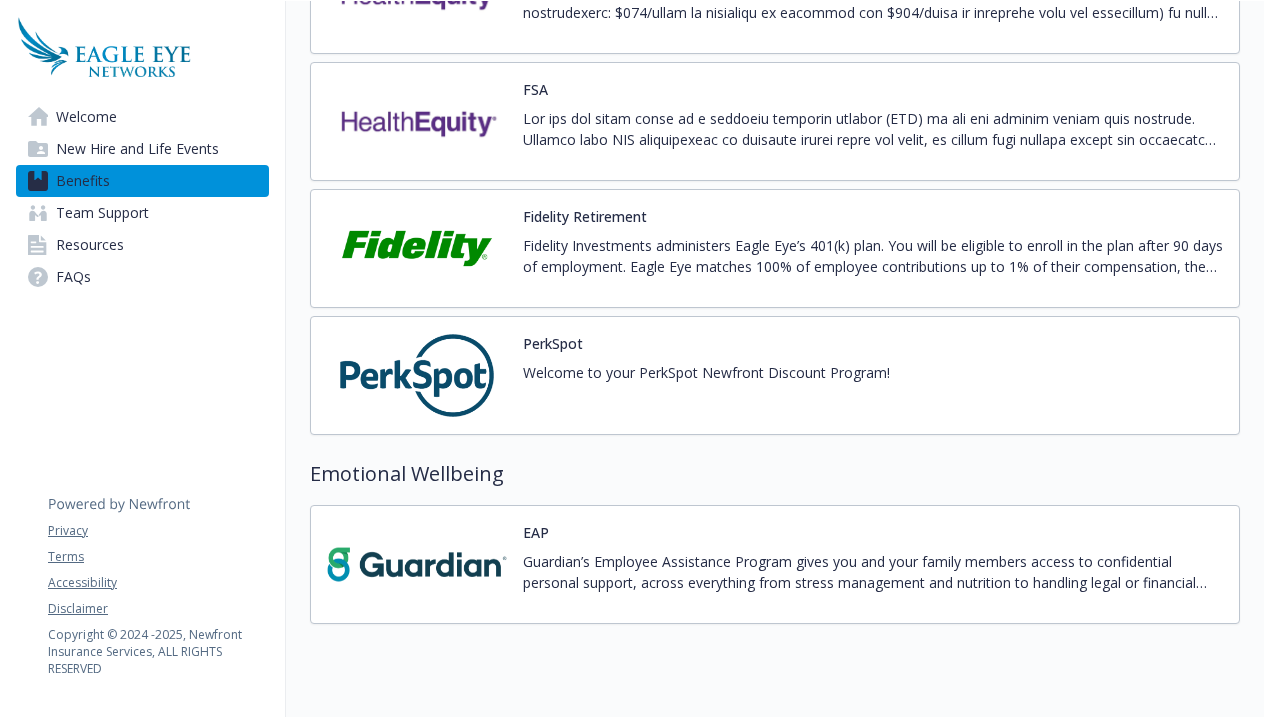 click on "PerkSpot Welcome to your PerkSpot Newfront Discount Program!" at bounding box center [706, 375] 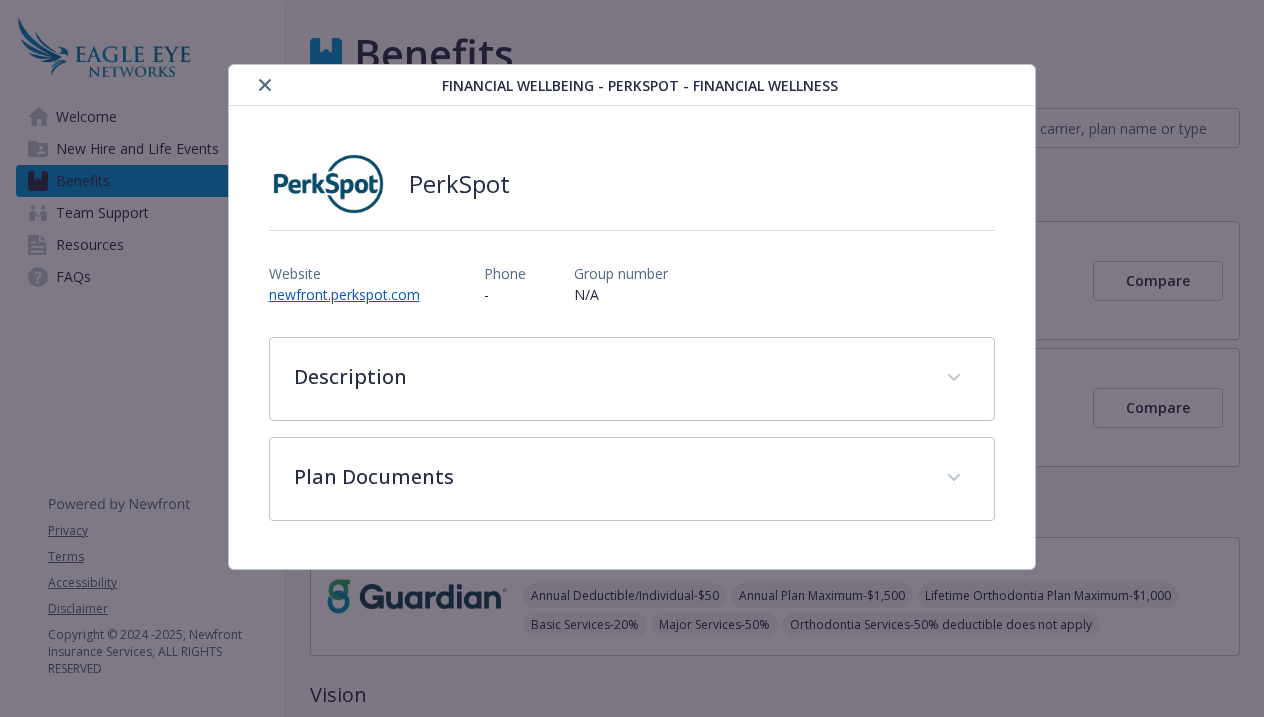 click on "newfront.perkspot.com" at bounding box center (352, 294) 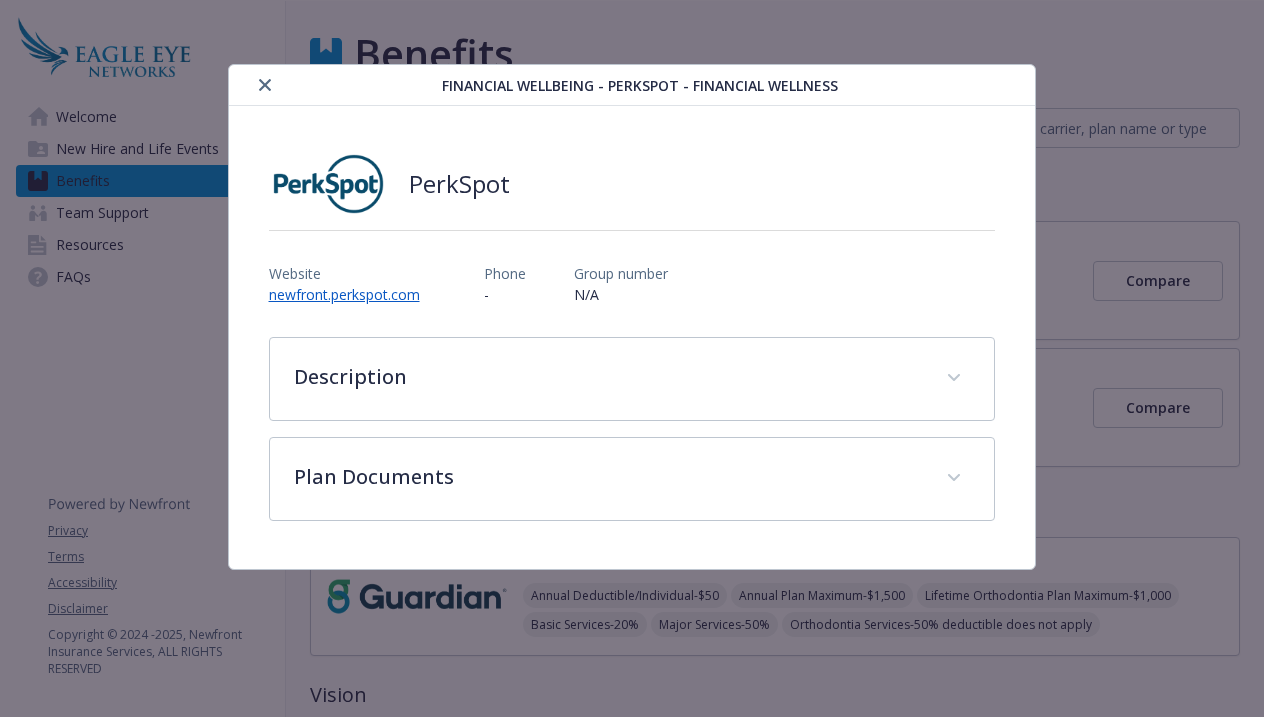 click 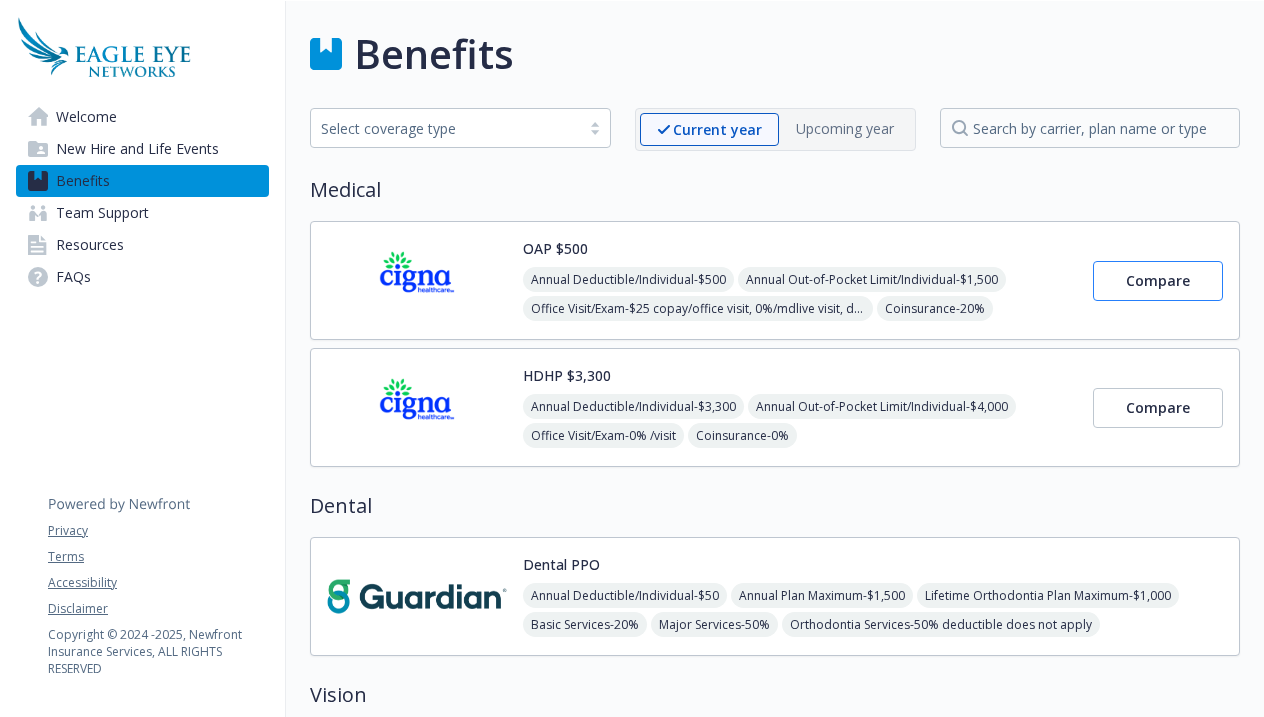 click on "Compare" at bounding box center [1158, 280] 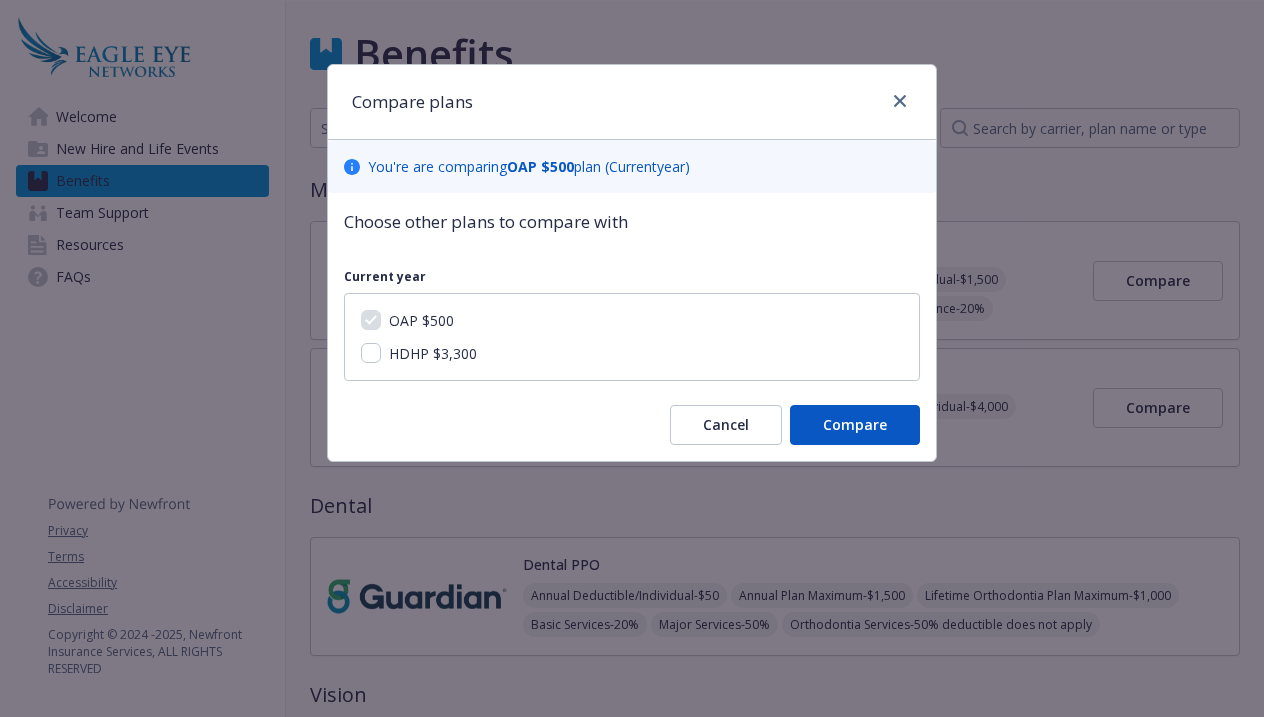 click on "HDHP $3,300" at bounding box center [371, 353] 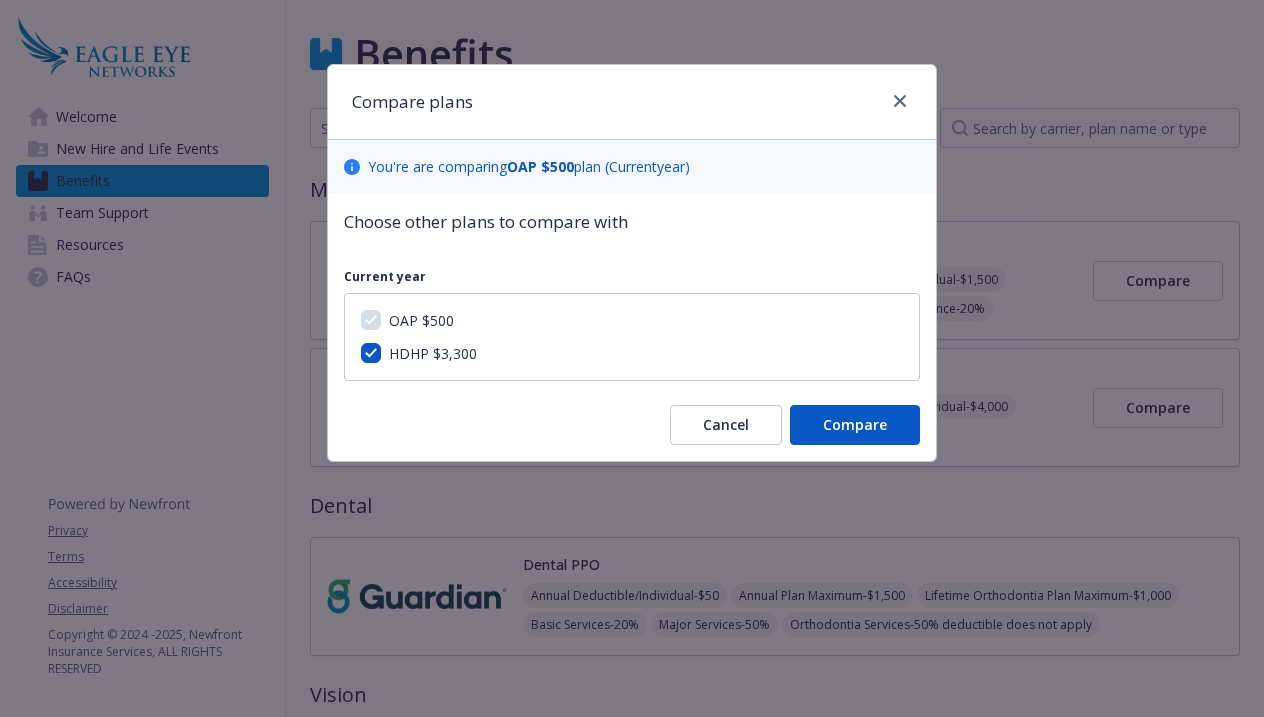 checkbox on "true" 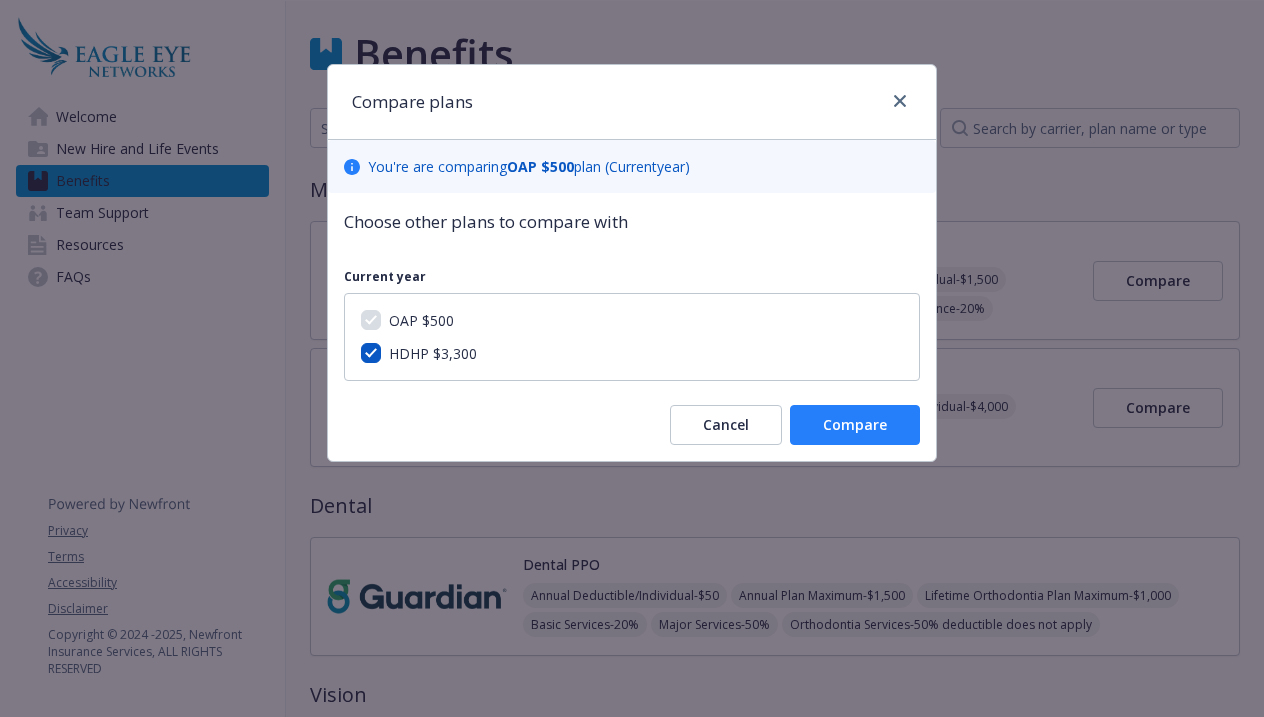 click on "Compare" at bounding box center [855, 424] 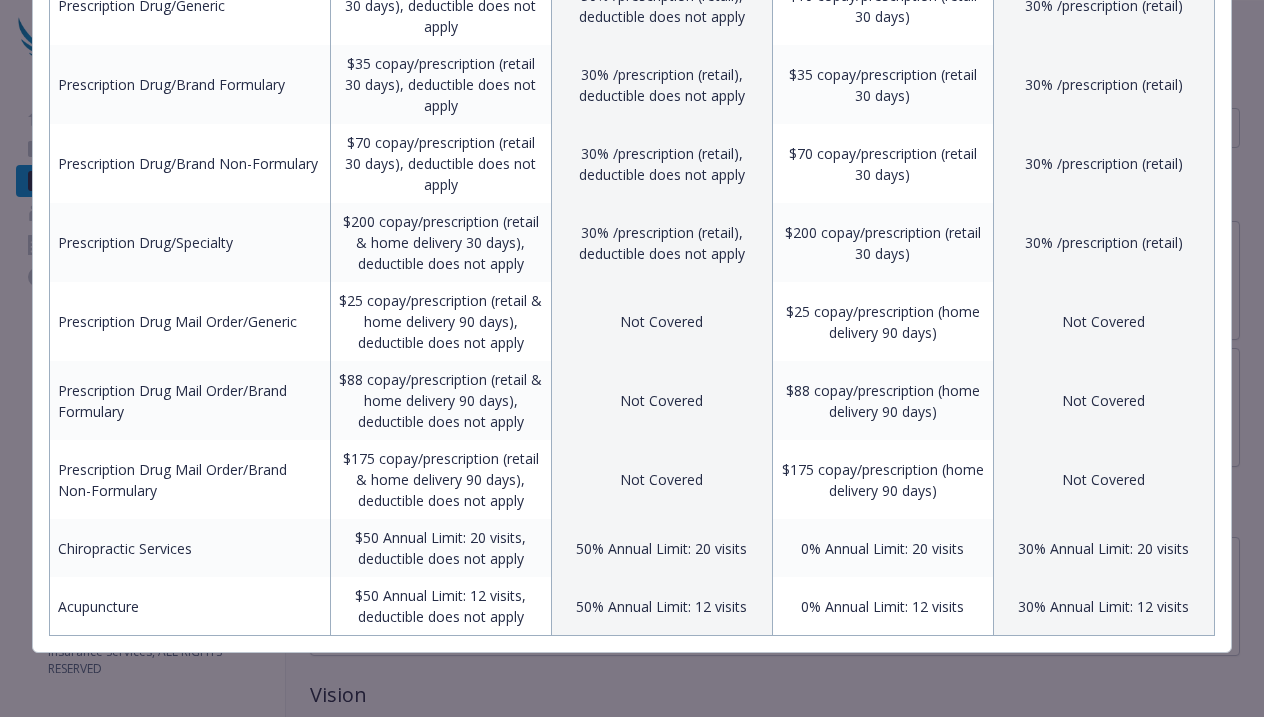 scroll, scrollTop: 1200, scrollLeft: 0, axis: vertical 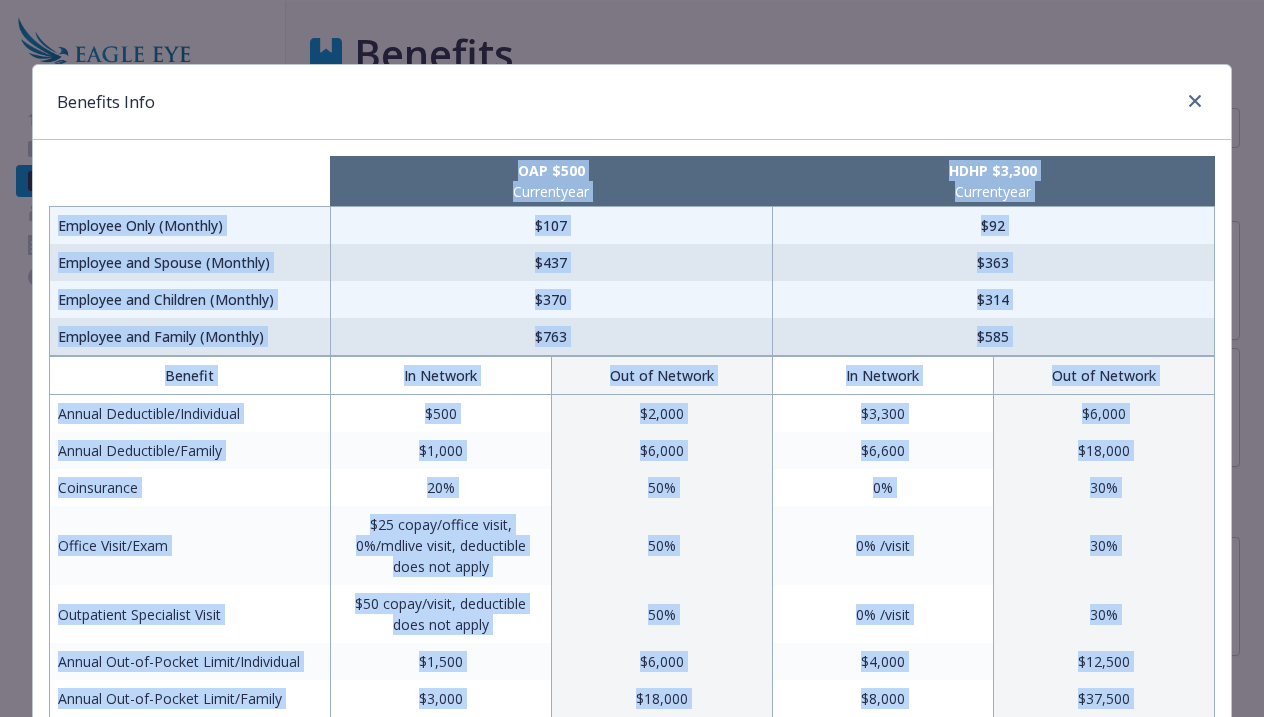 drag, startPoint x: 1199, startPoint y: 617, endPoint x: 283, endPoint y: 167, distance: 1020.5665 